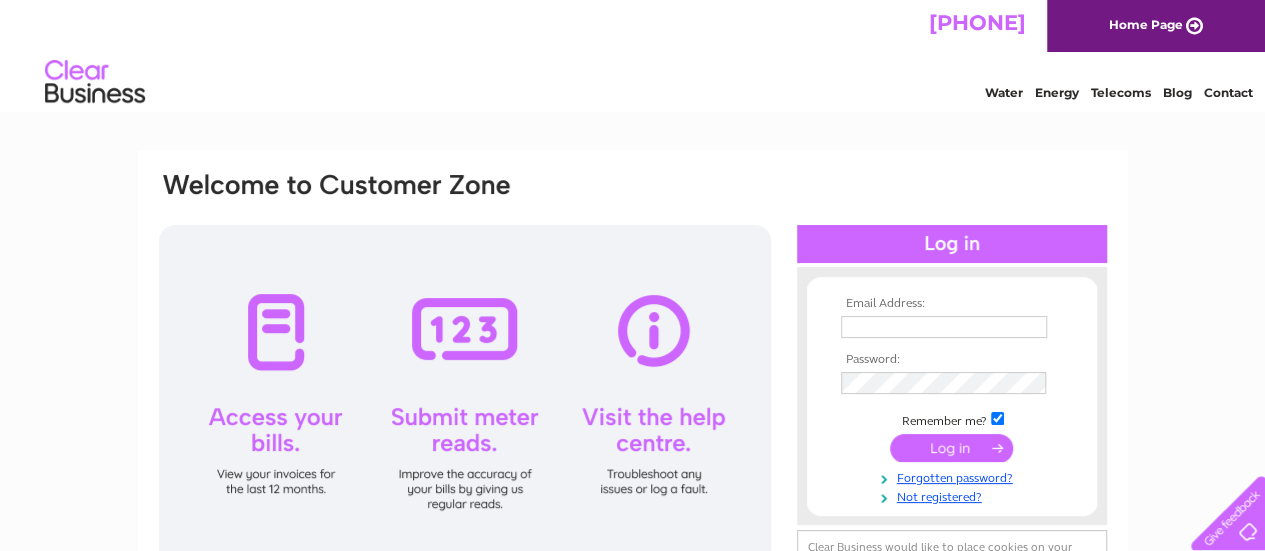 scroll, scrollTop: 0, scrollLeft: 0, axis: both 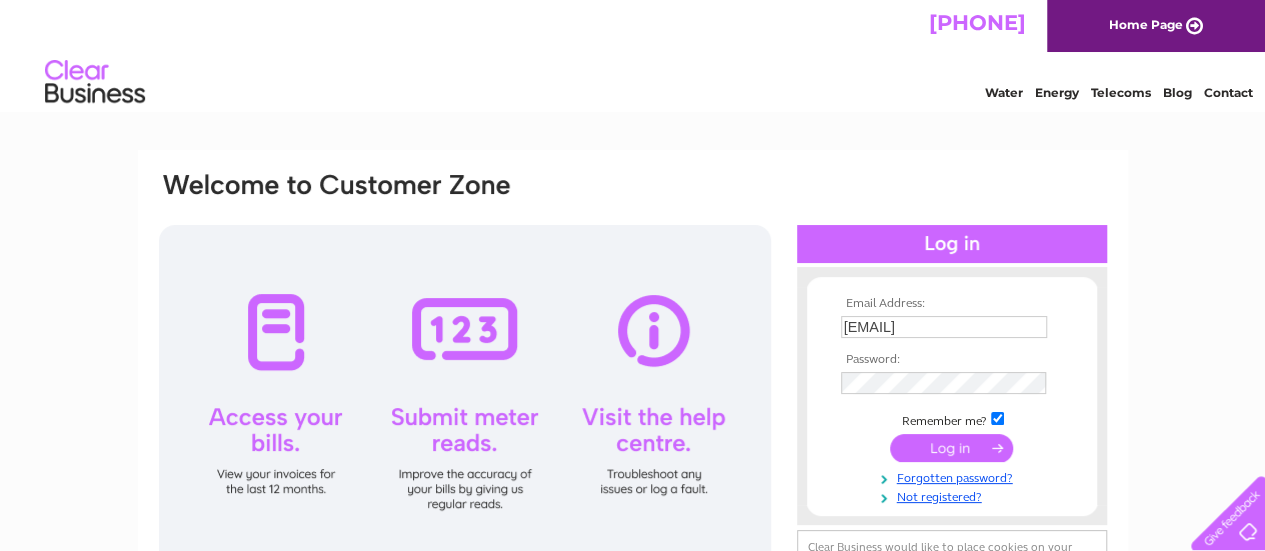 click at bounding box center [951, 448] 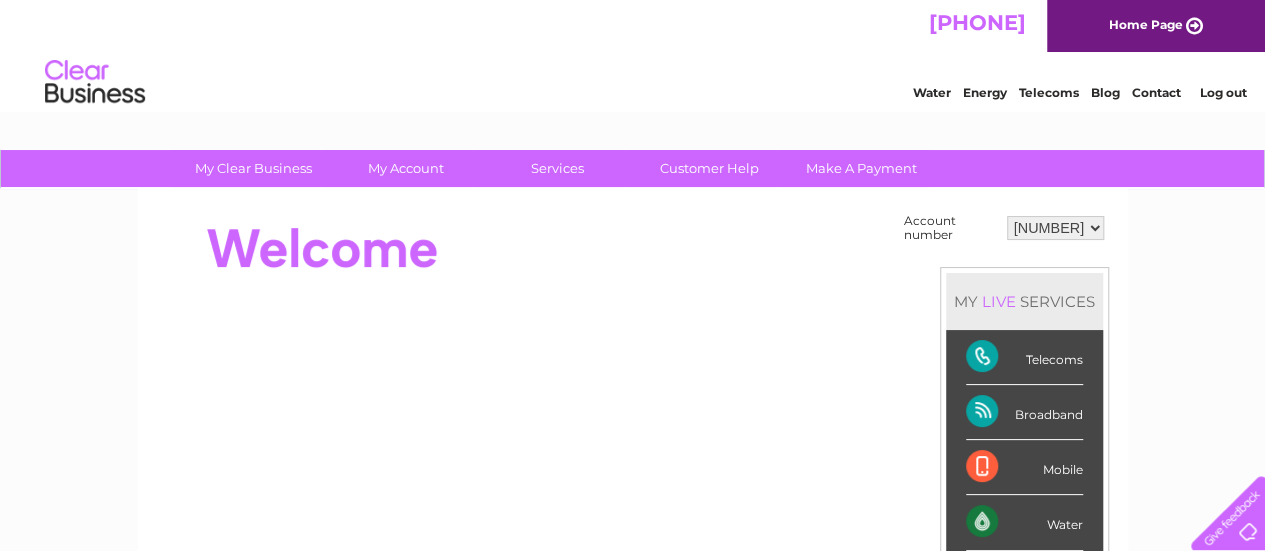 scroll, scrollTop: 0, scrollLeft: 0, axis: both 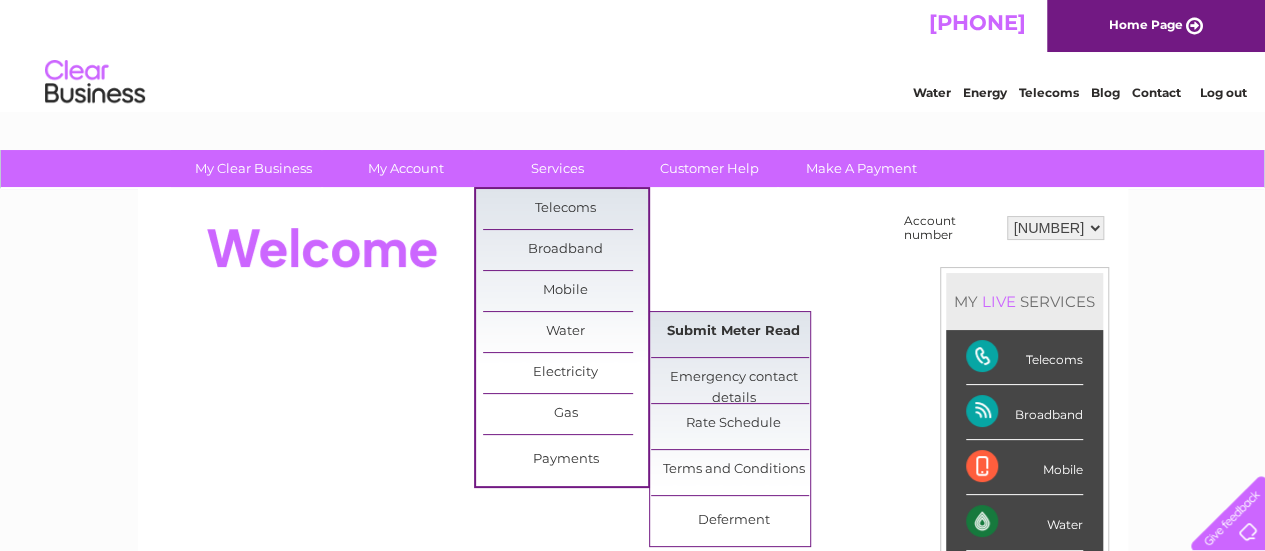 click on "Submit Meter Read" at bounding box center [733, 332] 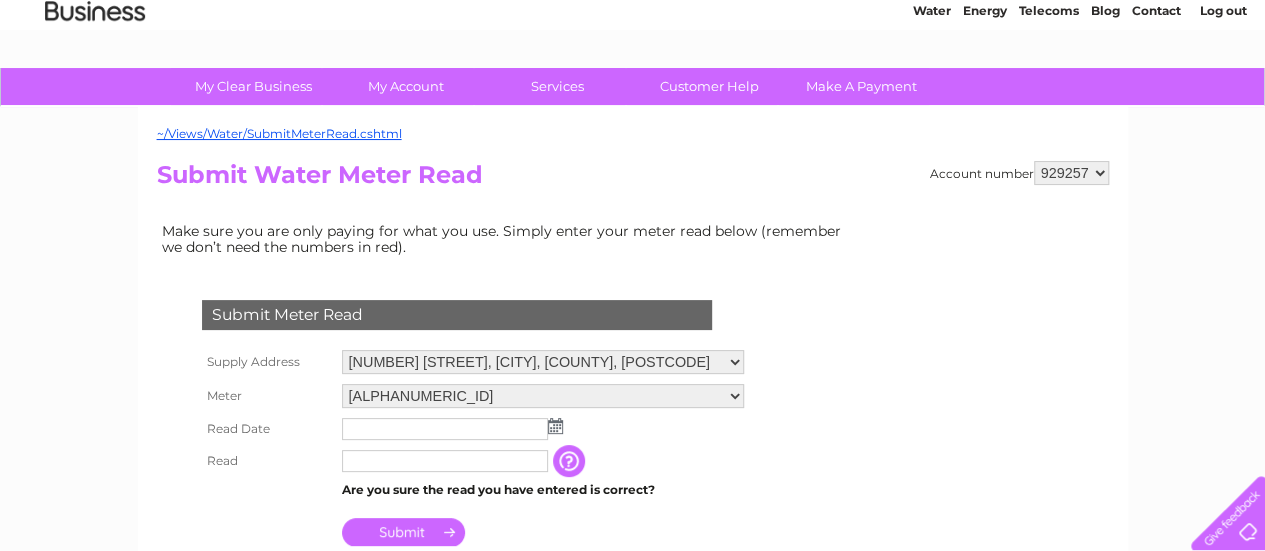 scroll, scrollTop: 100, scrollLeft: 0, axis: vertical 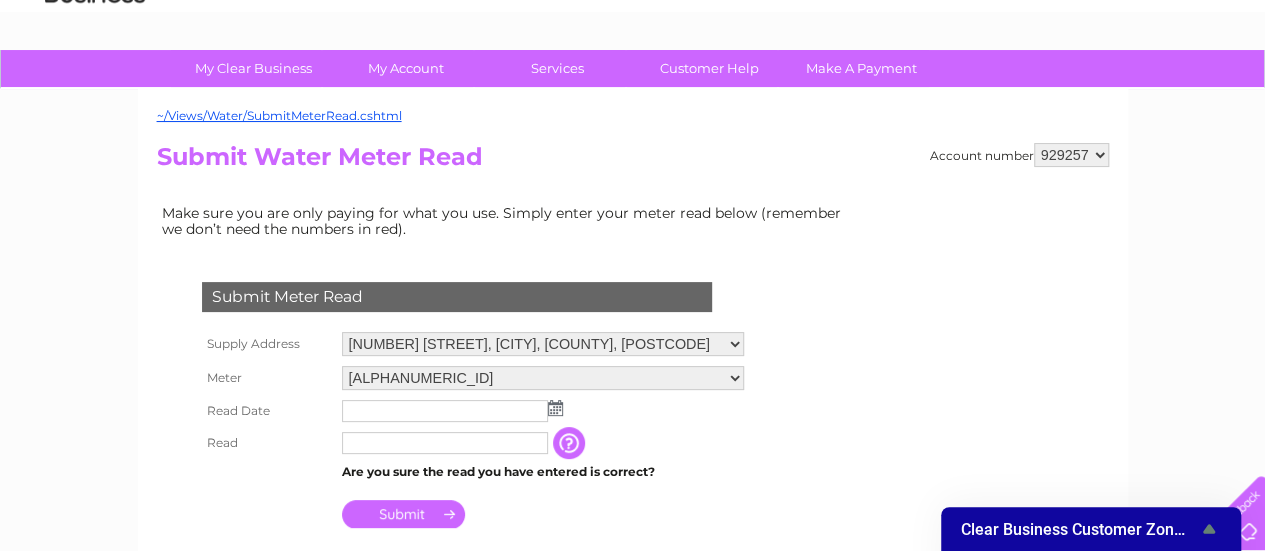 click at bounding box center [555, 408] 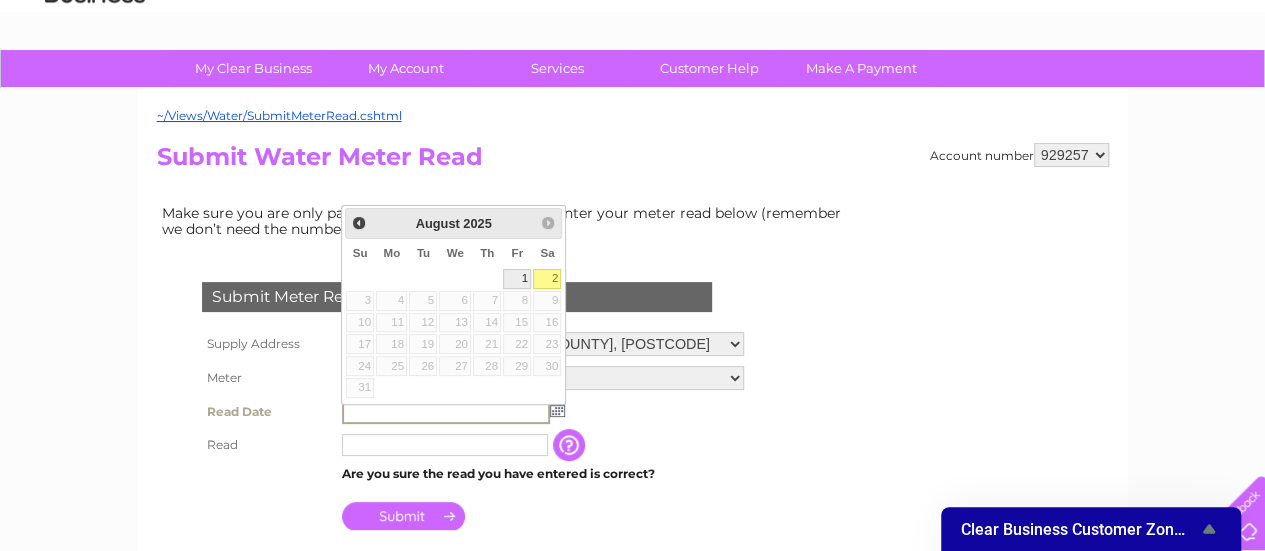 click on "1" at bounding box center (517, 279) 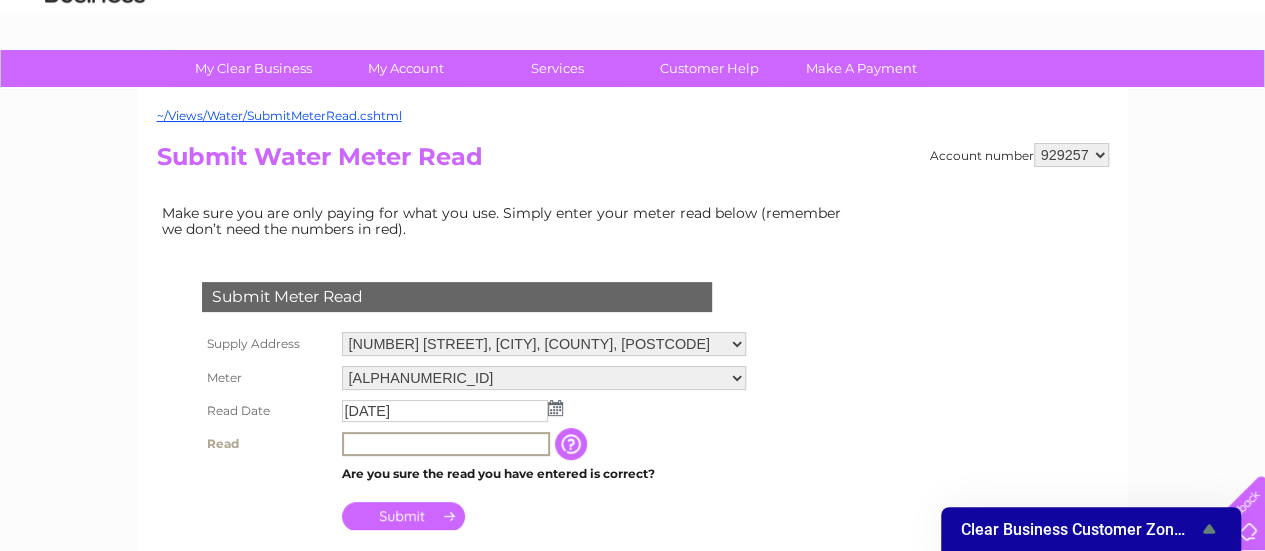 click at bounding box center [446, 444] 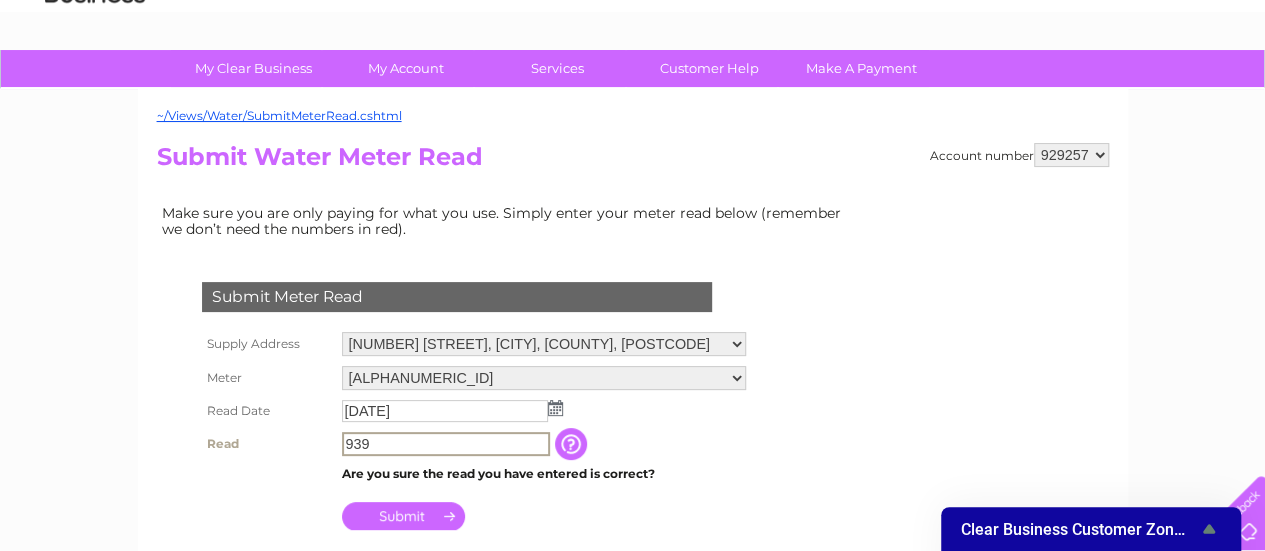 click on "939" at bounding box center [446, 444] 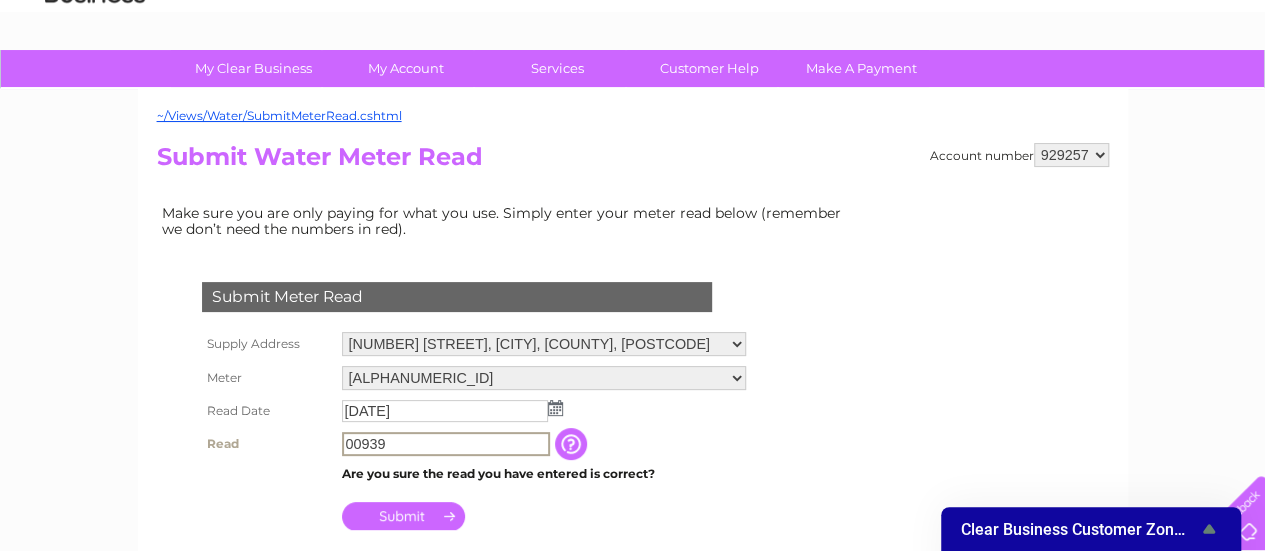 type on "00939" 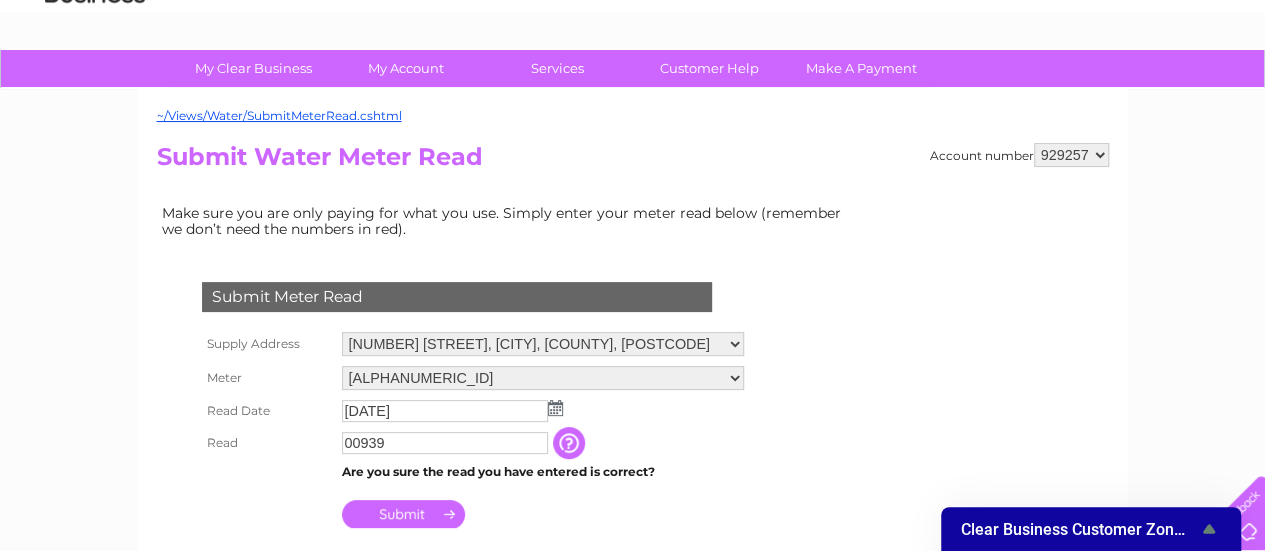 click on "Submit" at bounding box center (403, 514) 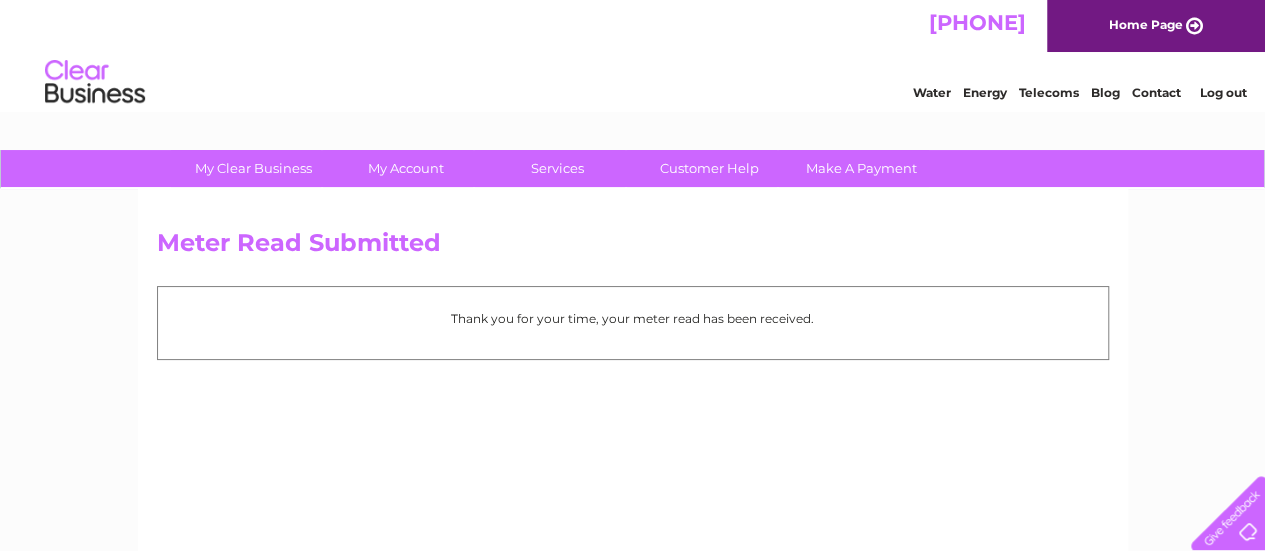 scroll, scrollTop: 0, scrollLeft: 0, axis: both 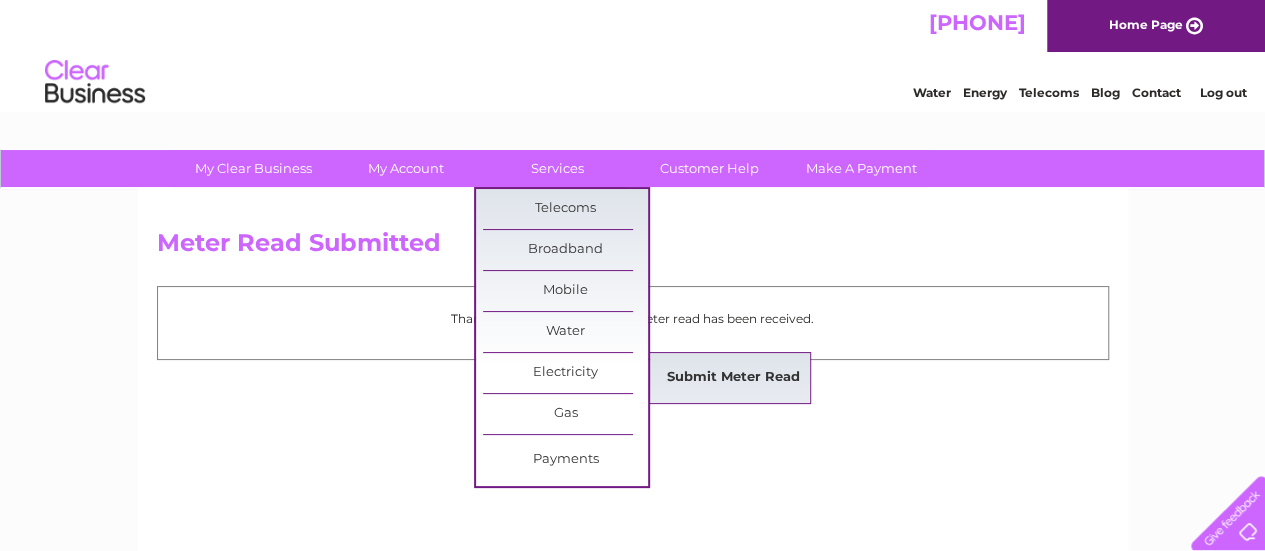 click on "Submit Meter Read" at bounding box center (733, 378) 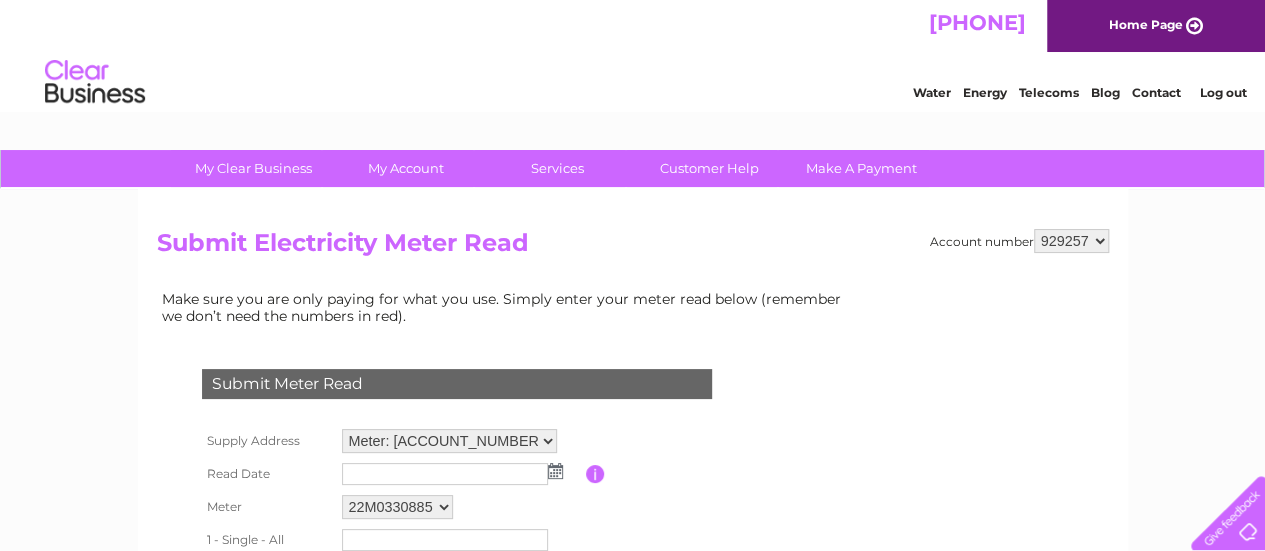 scroll, scrollTop: 0, scrollLeft: 0, axis: both 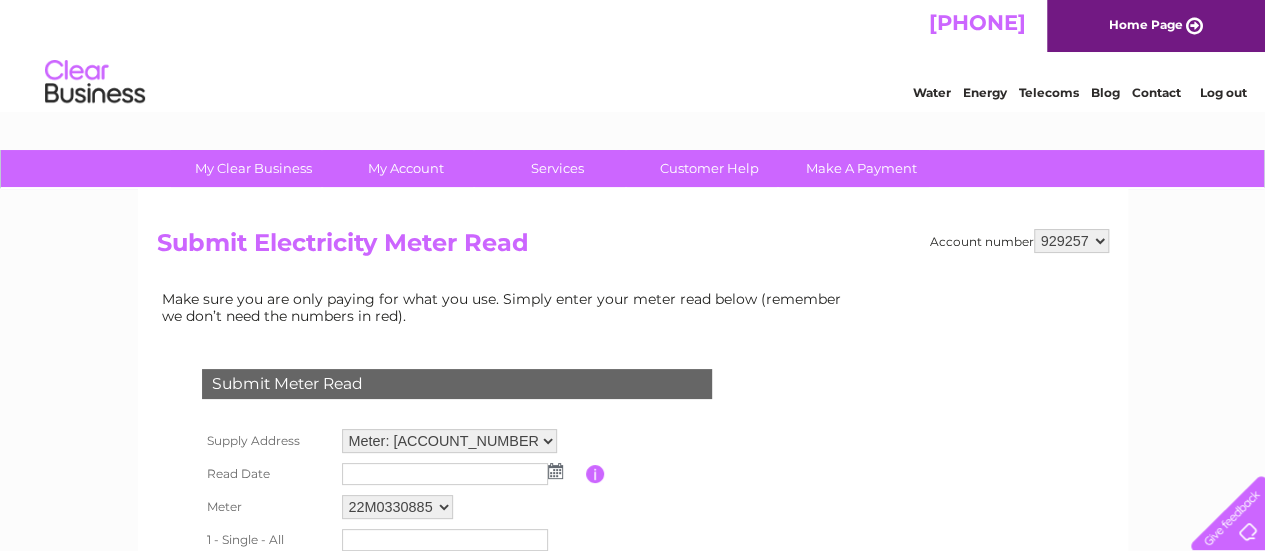 click at bounding box center (555, 471) 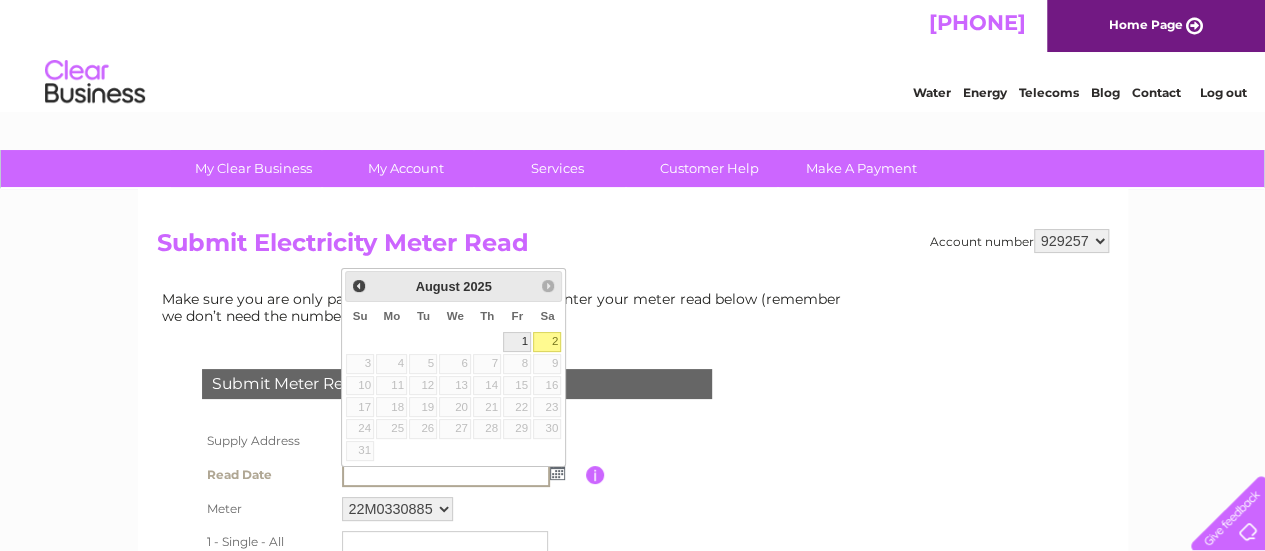 click on "1" at bounding box center (517, 342) 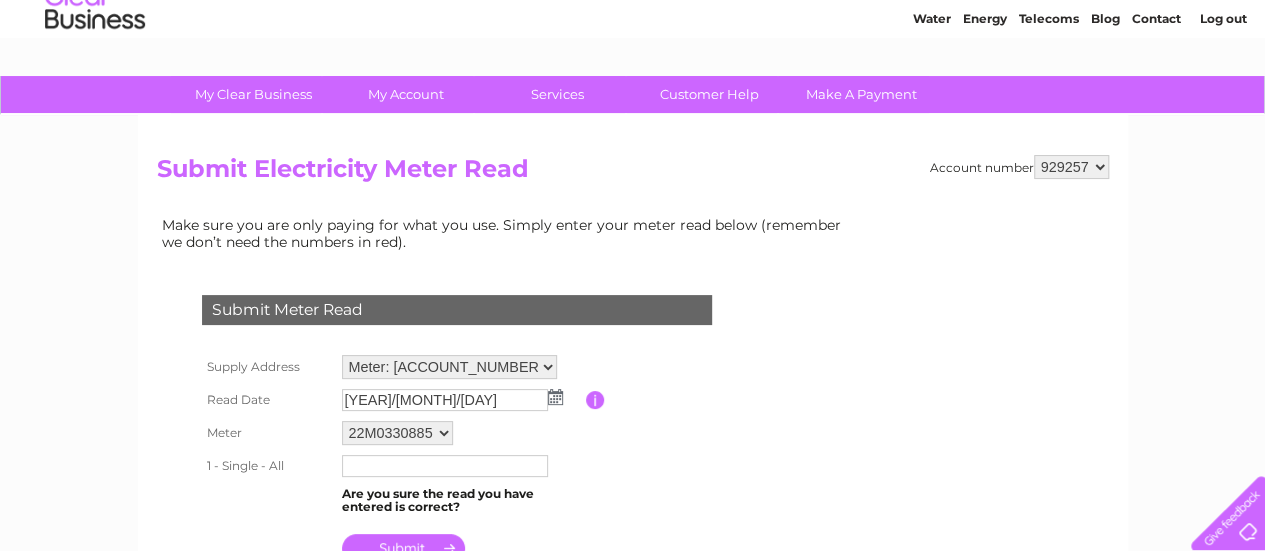 scroll, scrollTop: 200, scrollLeft: 0, axis: vertical 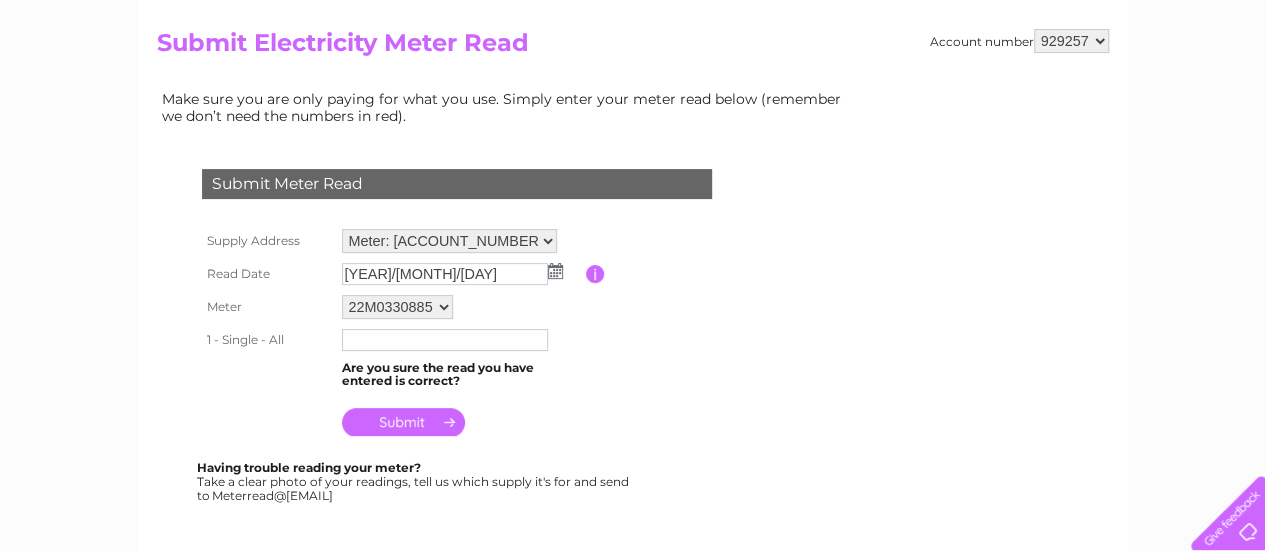 click at bounding box center [445, 340] 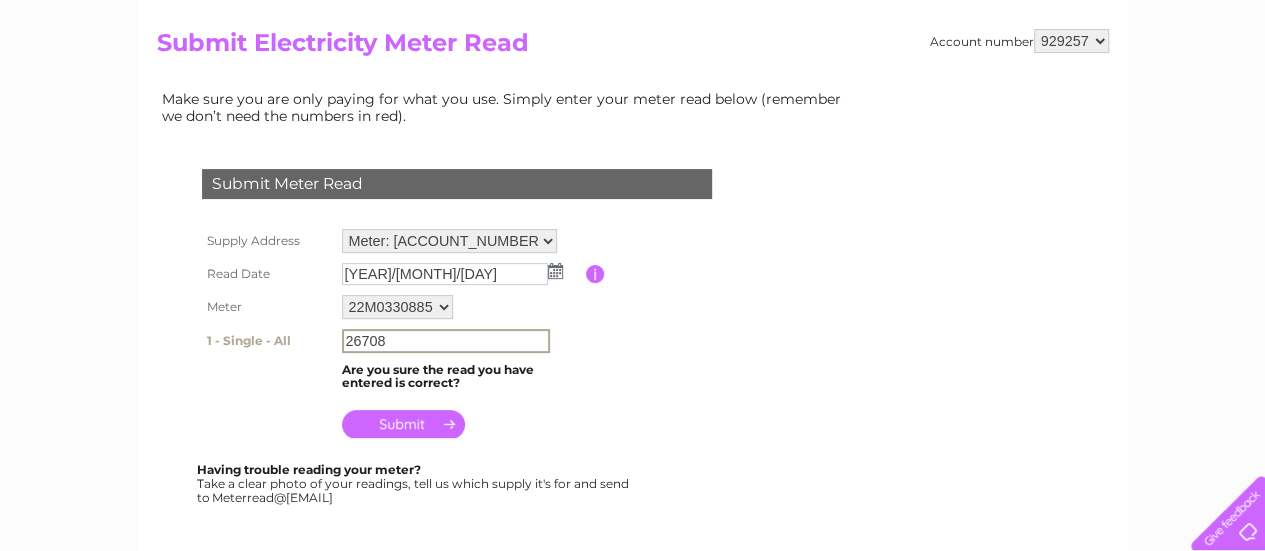 type on "26708" 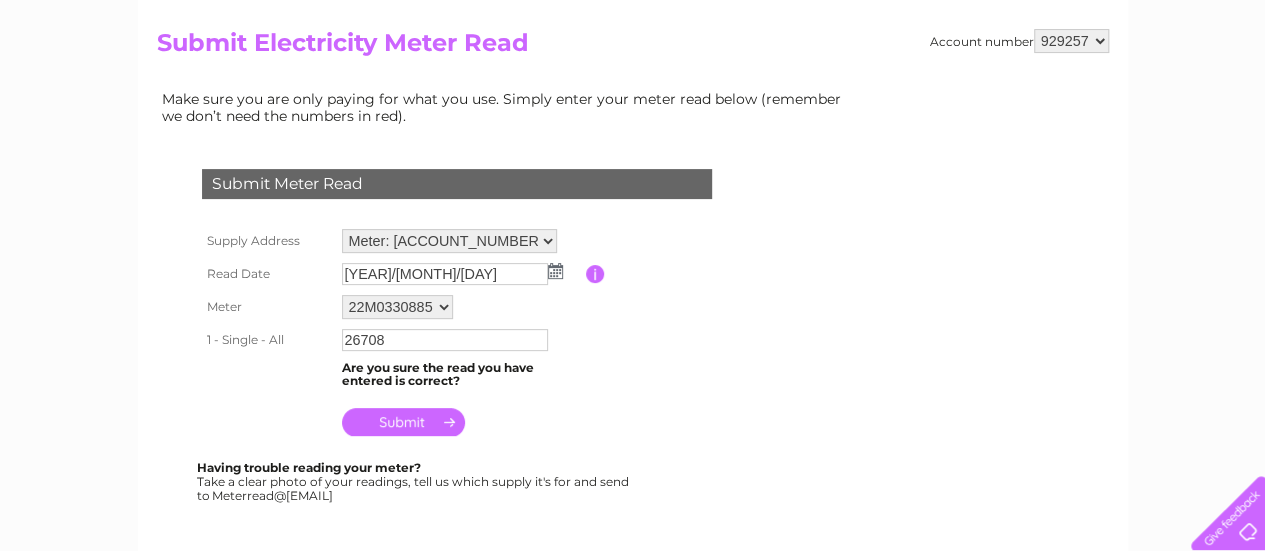 click at bounding box center [403, 422] 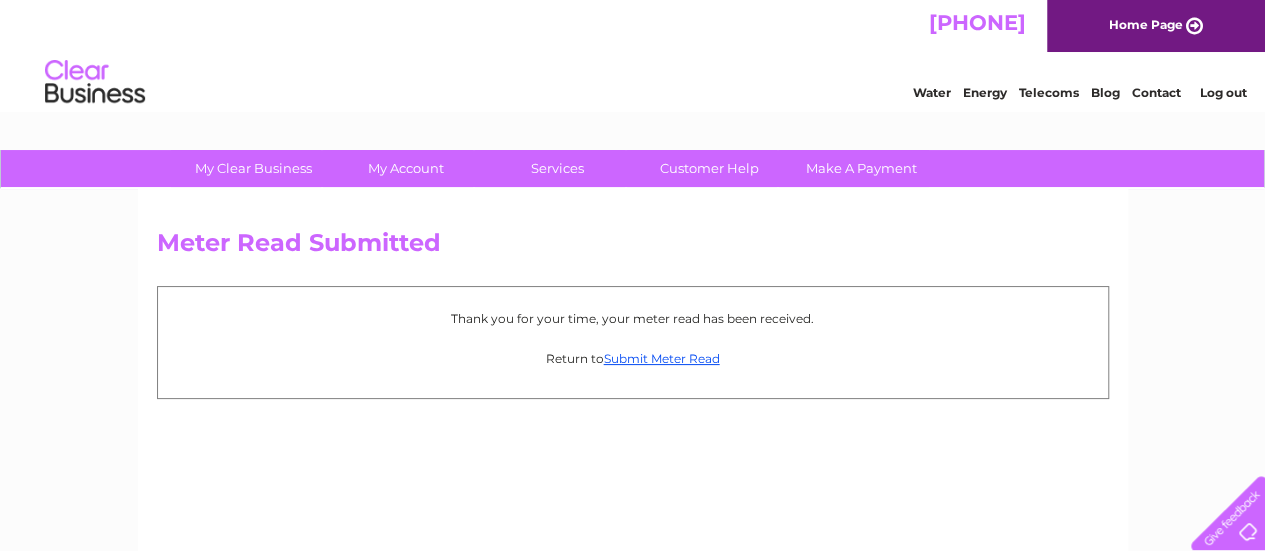 scroll, scrollTop: 0, scrollLeft: 0, axis: both 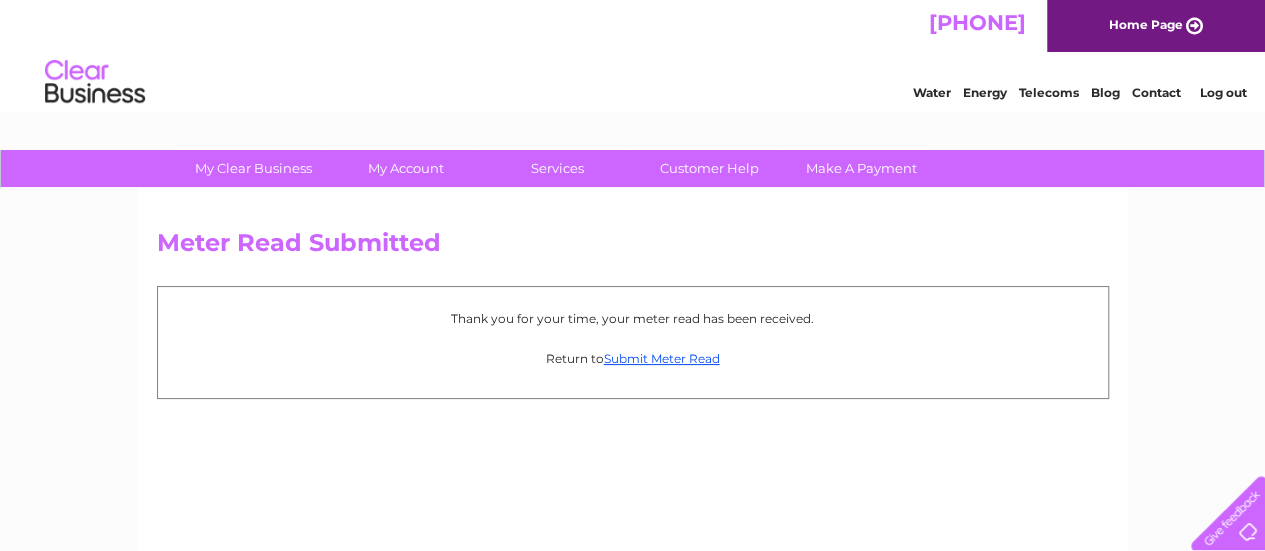 click on "Log out" at bounding box center [1223, 92] 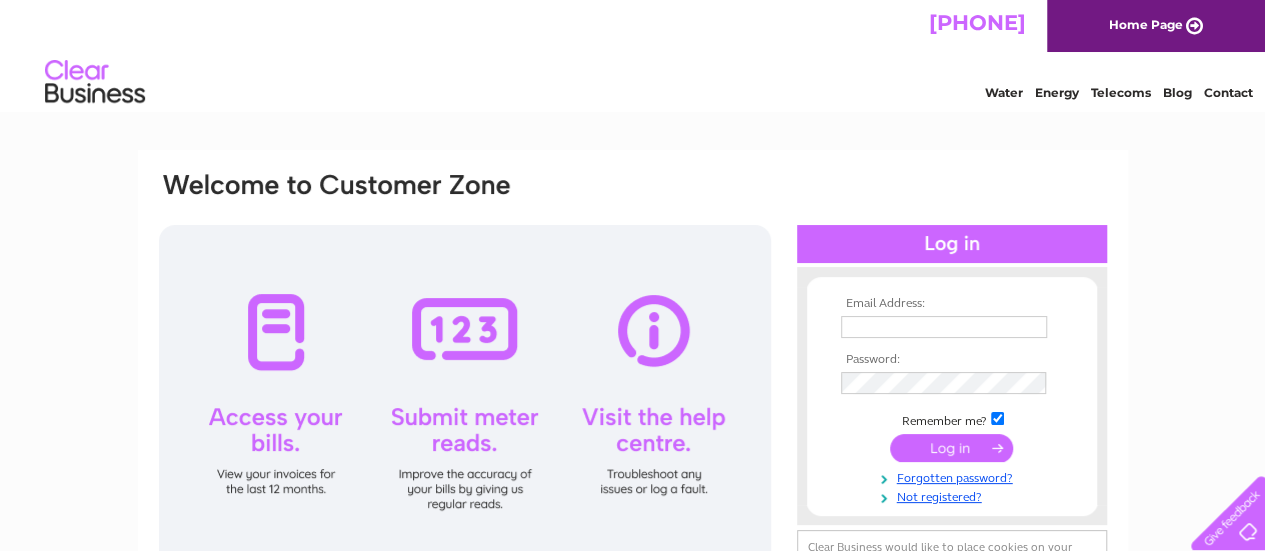 scroll, scrollTop: 0, scrollLeft: 0, axis: both 